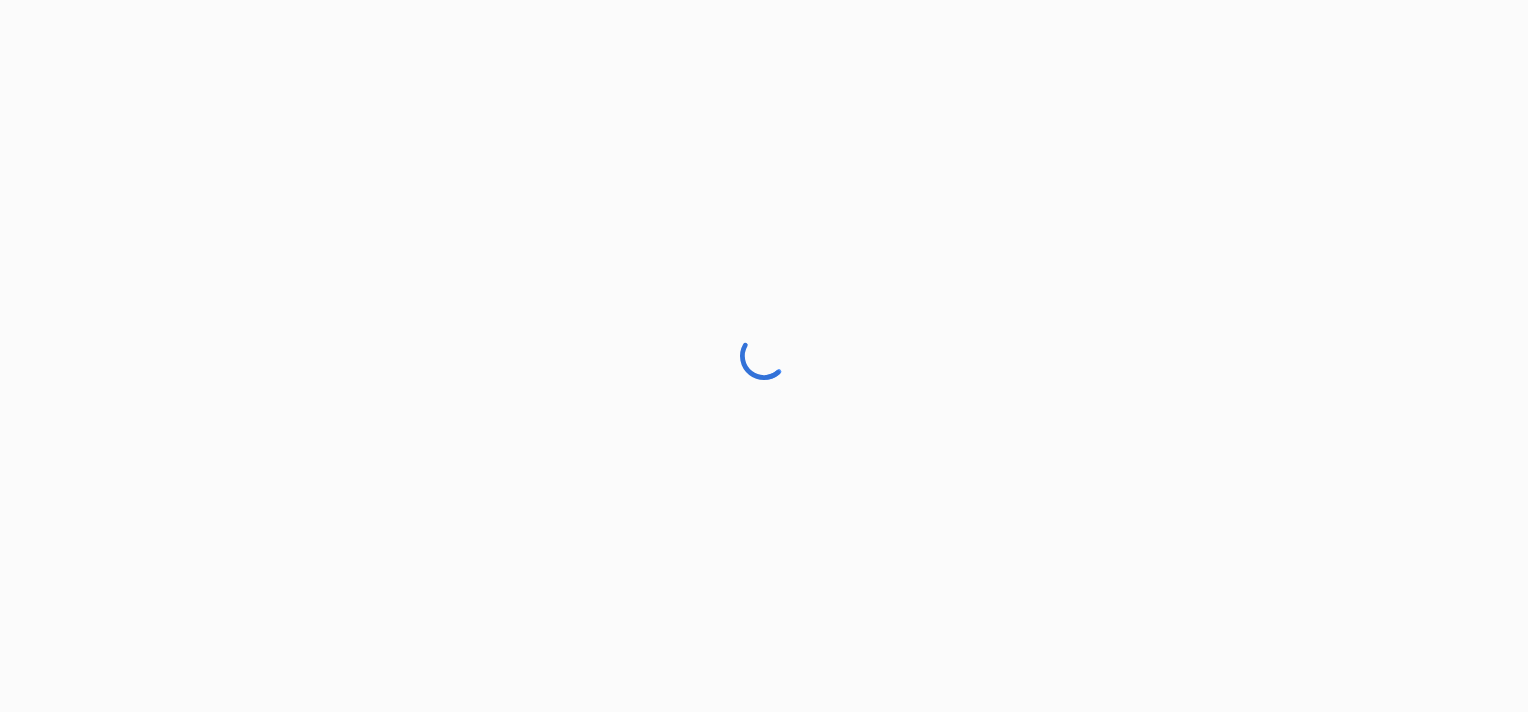 scroll, scrollTop: 0, scrollLeft: 0, axis: both 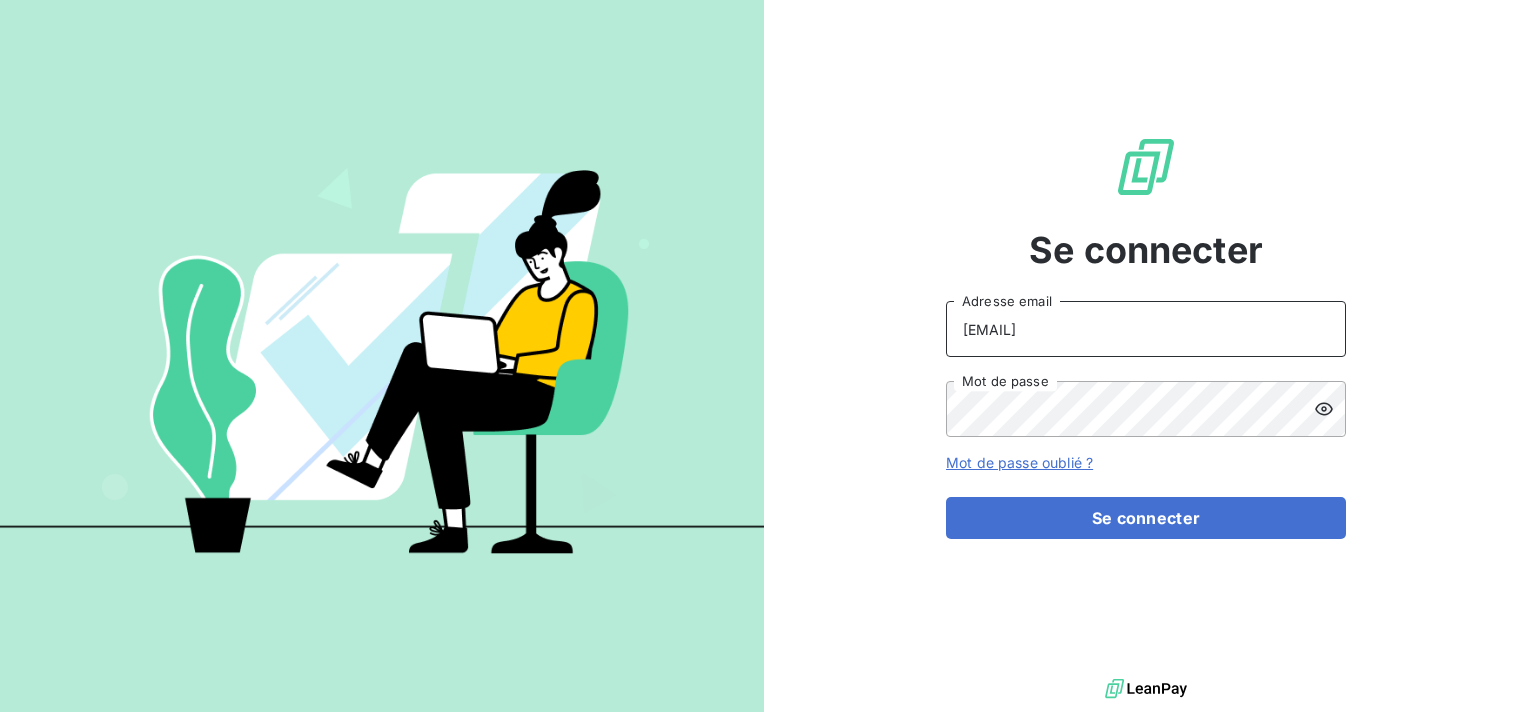click on "TECH_1_31356718200016@cpro.fr" at bounding box center [1146, 329] 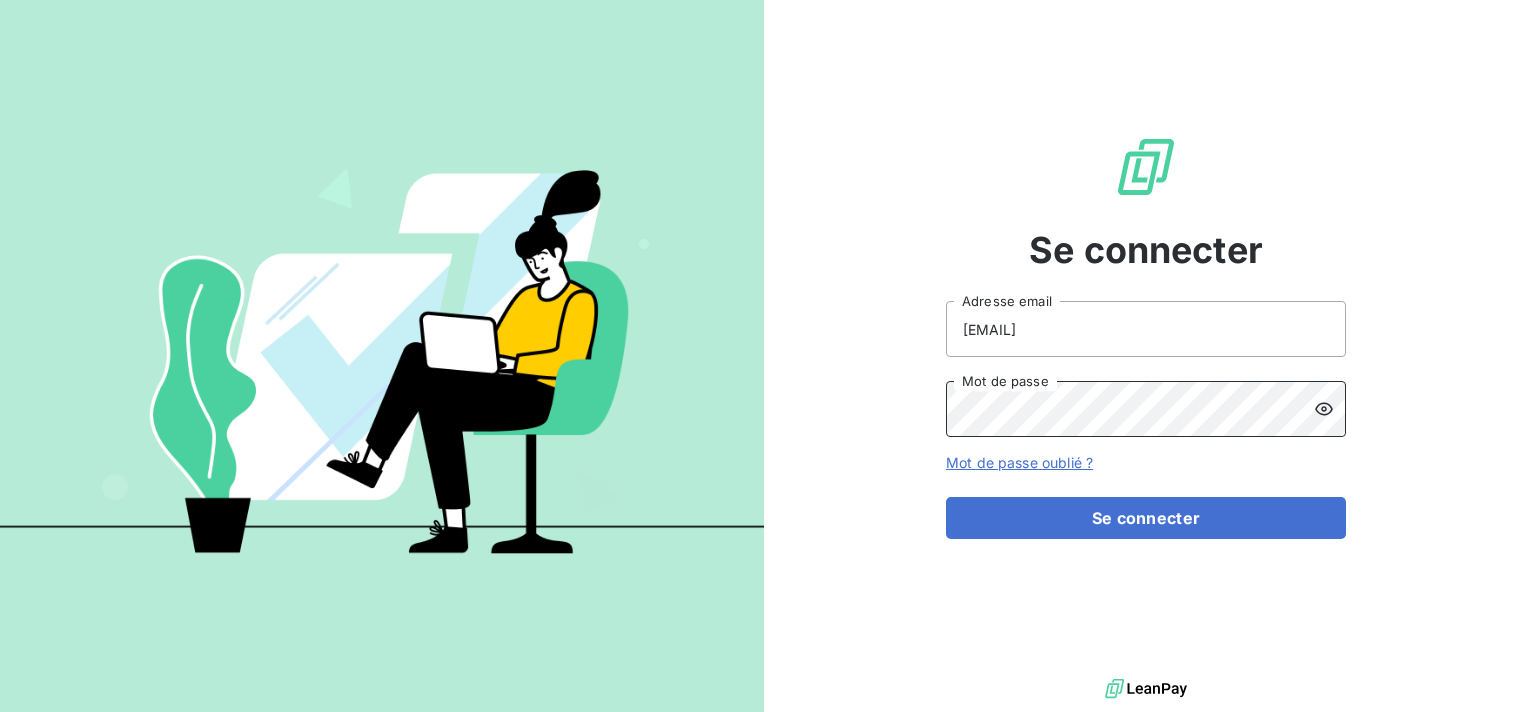 click on "Se connecter alain.lebeau@terracoop.re Adresse email Mot de passe Mot de passe oublié ? Se connecter" at bounding box center (1146, 337) 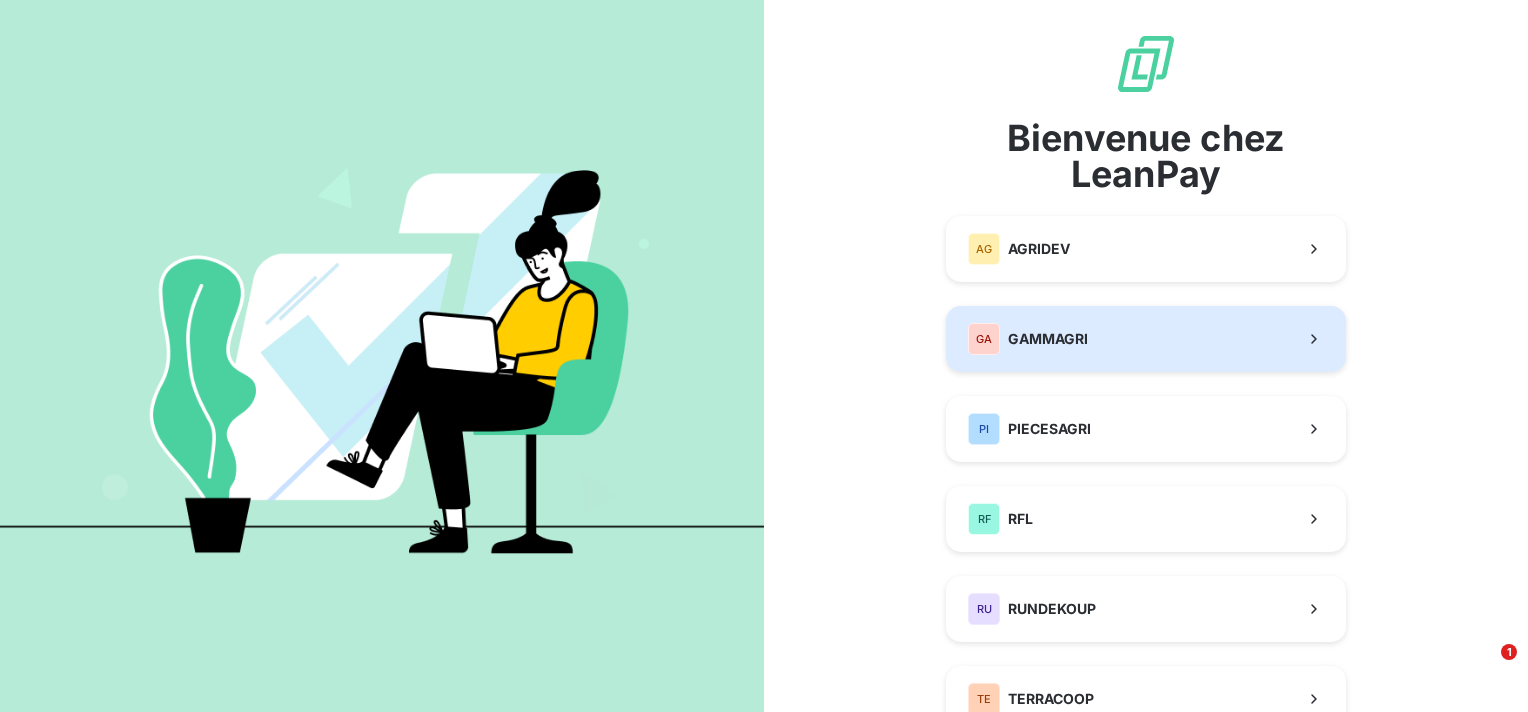 click on "GAMMAGRI" at bounding box center [1048, 339] 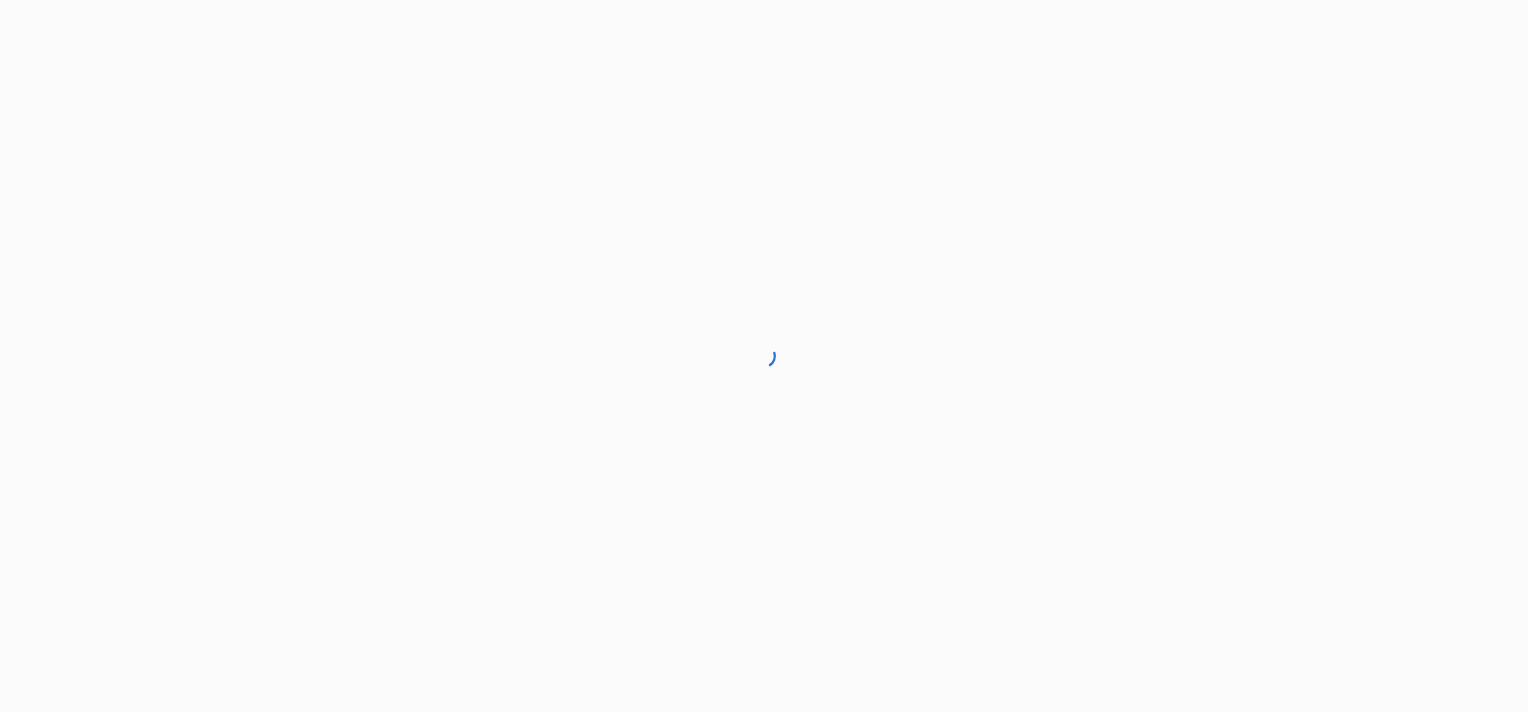scroll, scrollTop: 0, scrollLeft: 0, axis: both 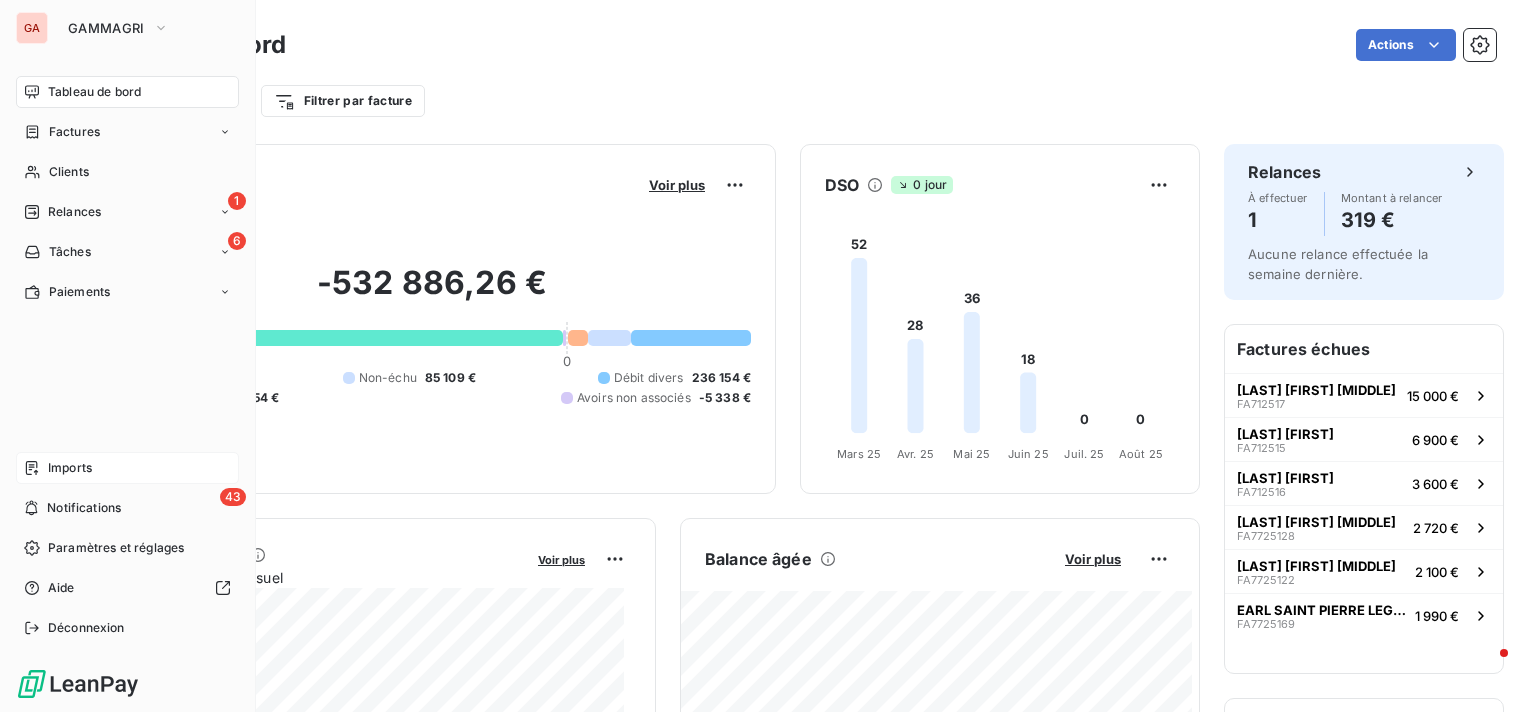 click on "Imports" at bounding box center [70, 468] 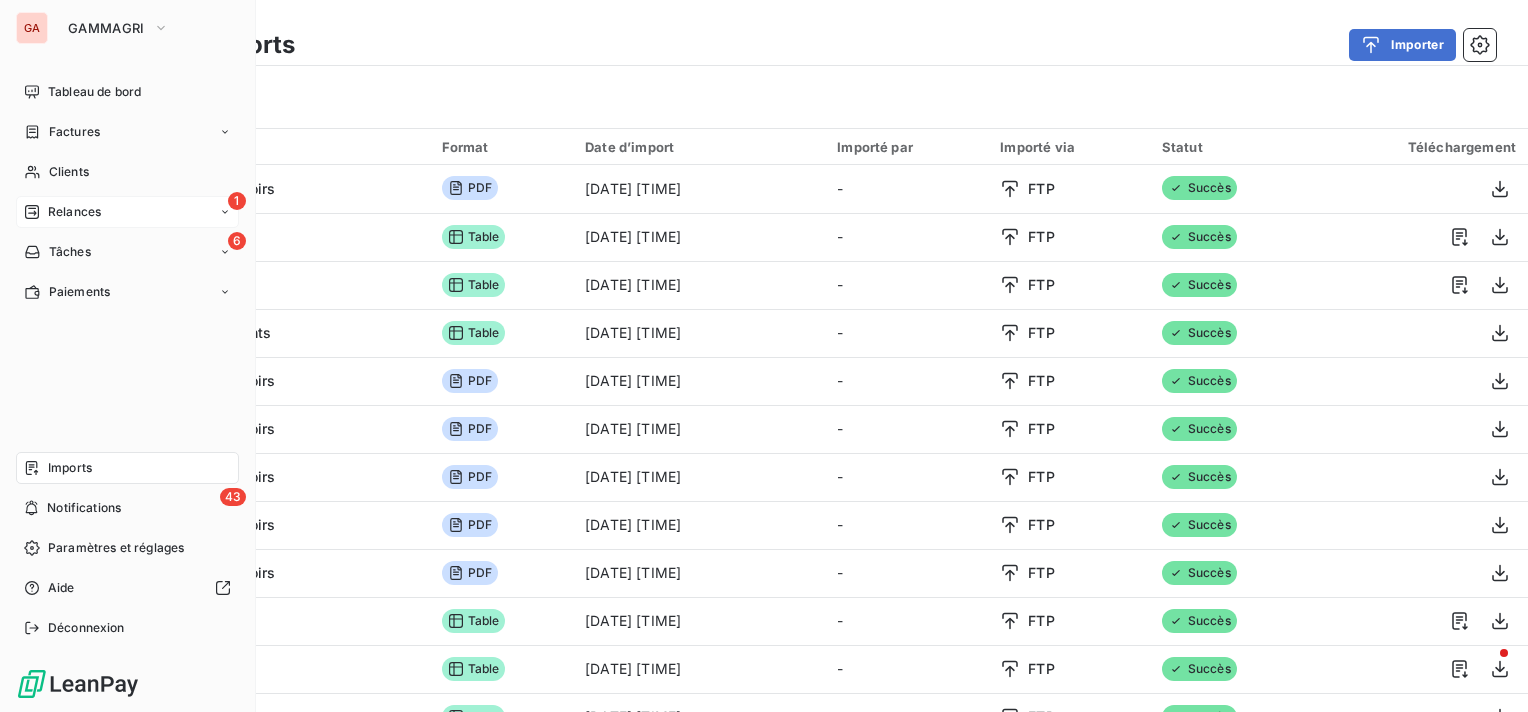 click on "Relances" at bounding box center (74, 212) 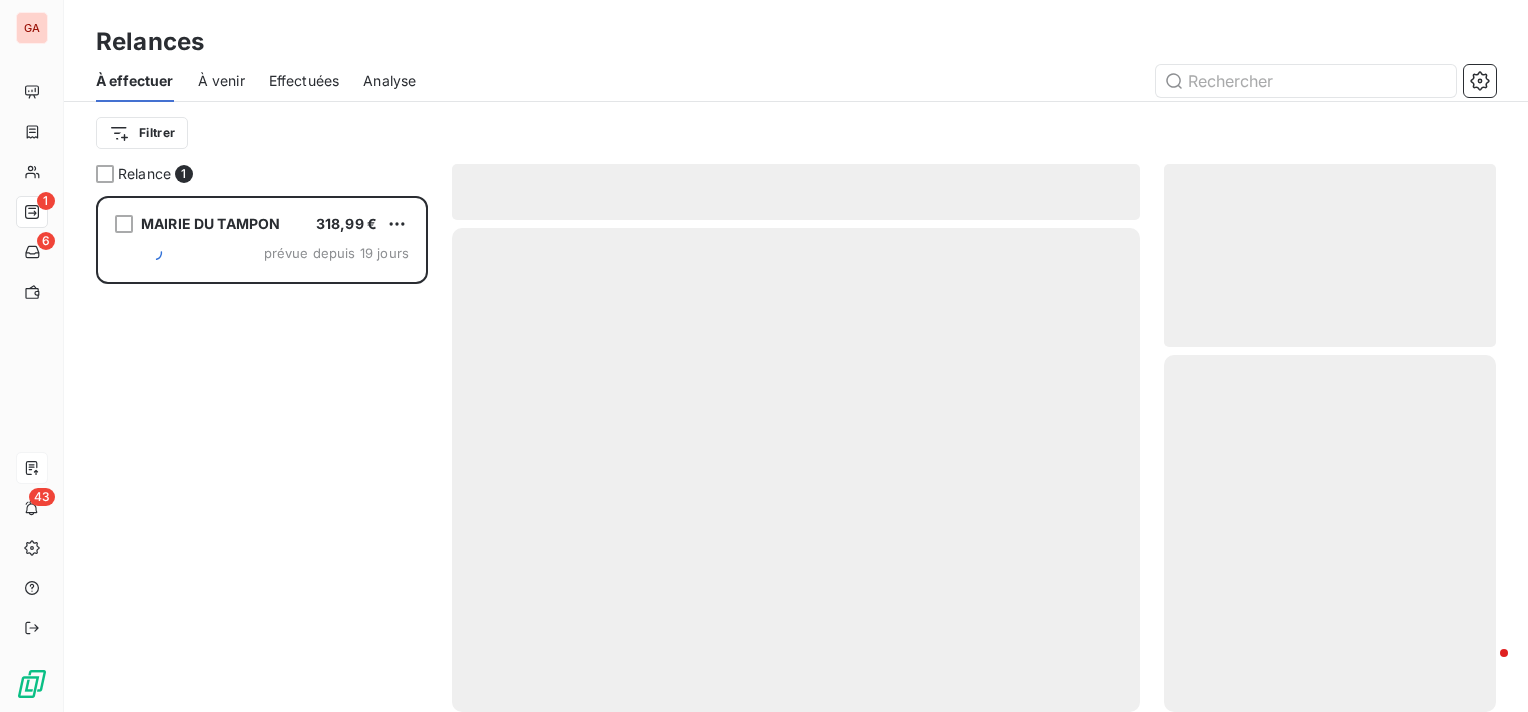 scroll, scrollTop: 16, scrollLeft: 16, axis: both 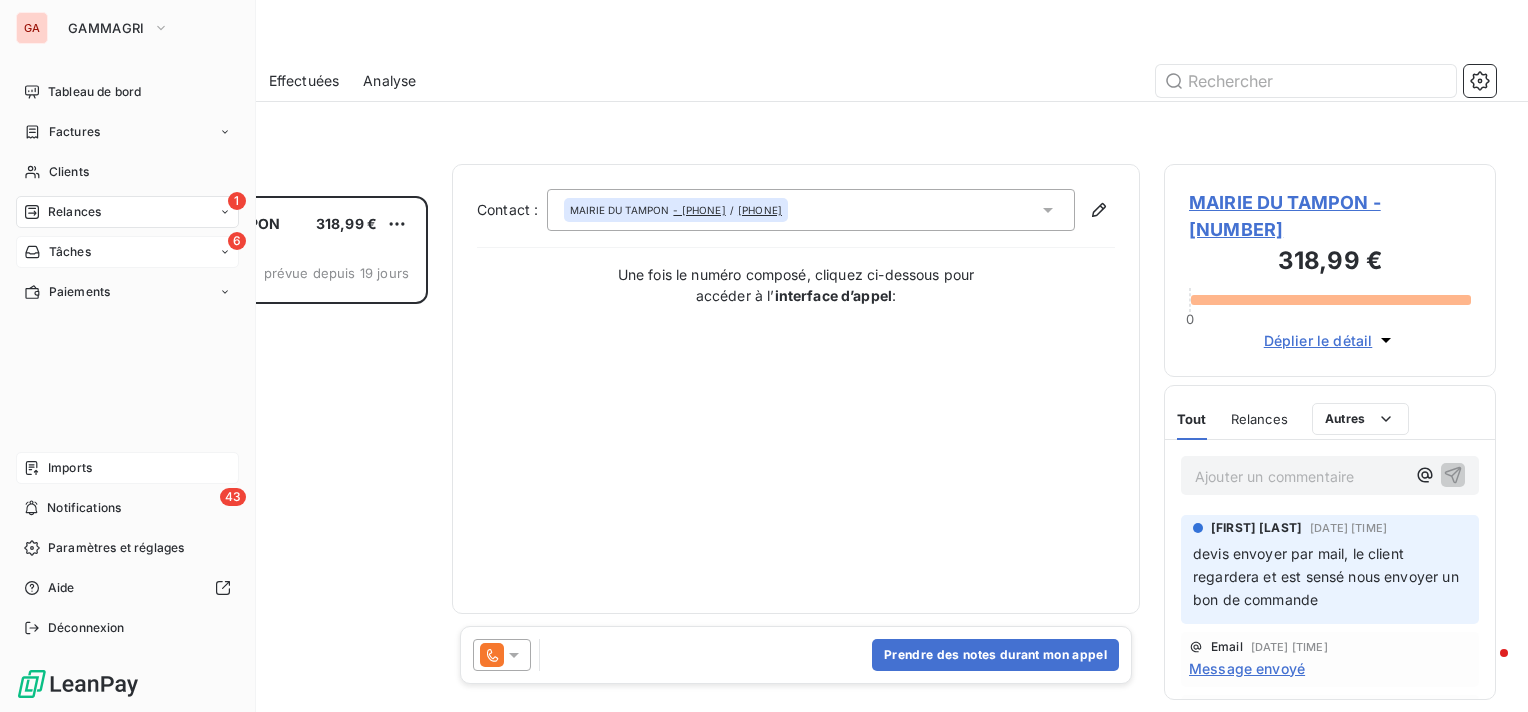 click on "Tâches" at bounding box center [70, 252] 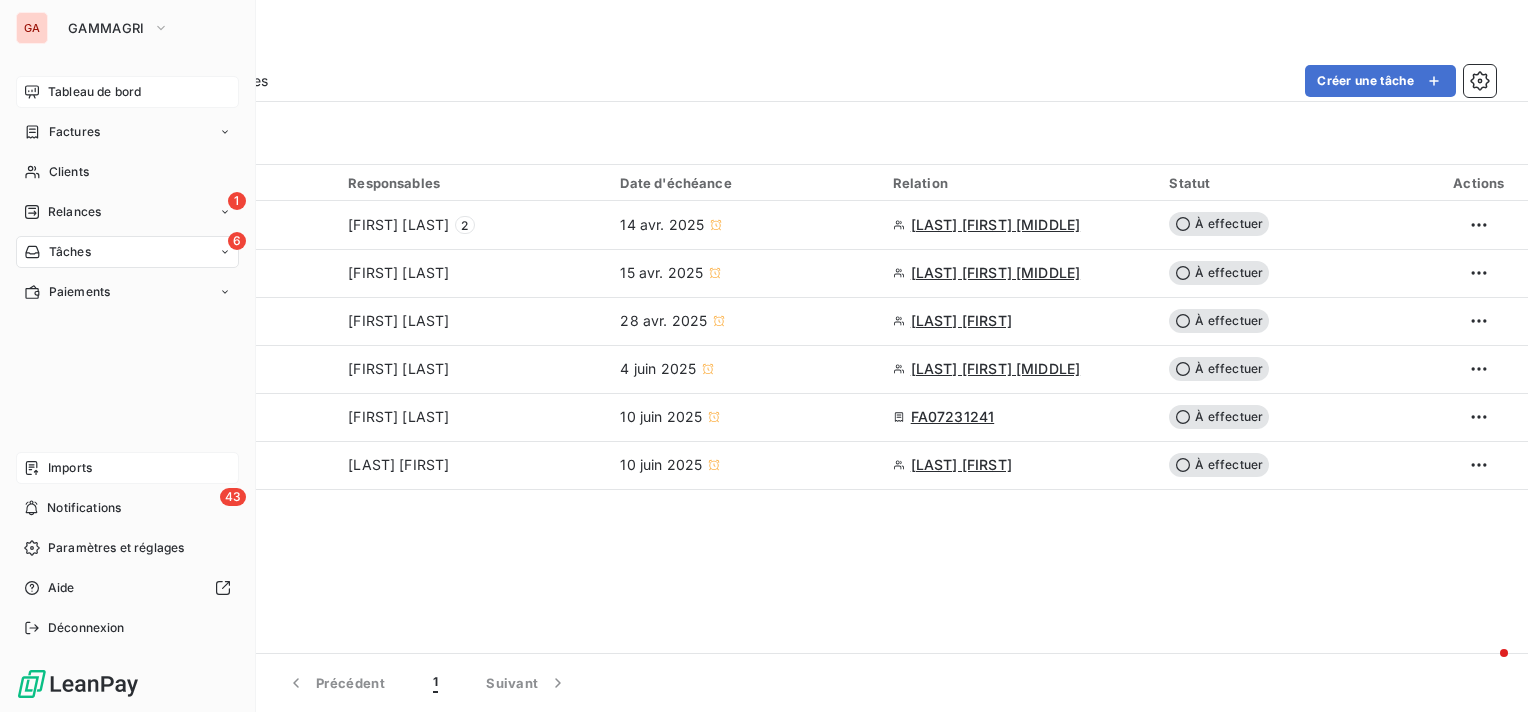 click on "Tableau de bord" at bounding box center (94, 92) 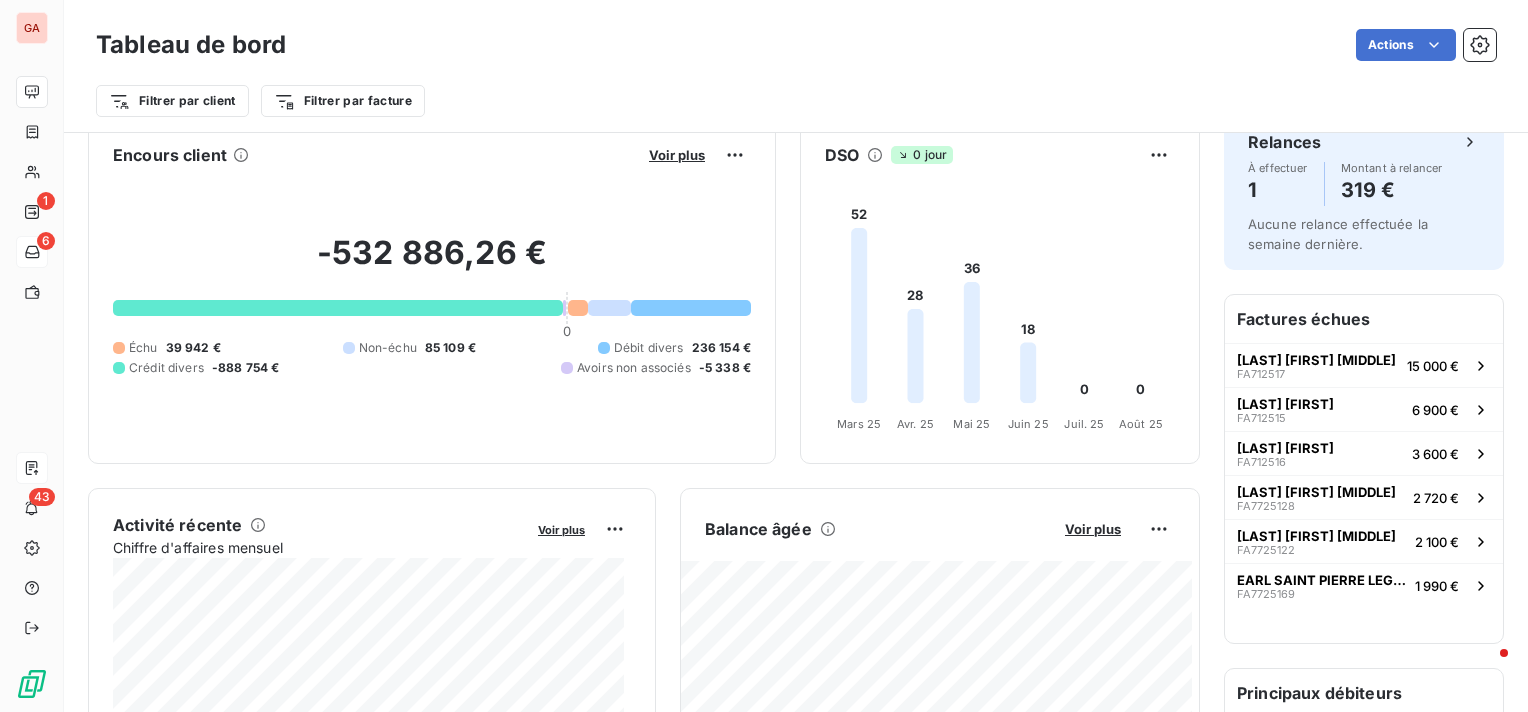 scroll, scrollTop: 0, scrollLeft: 0, axis: both 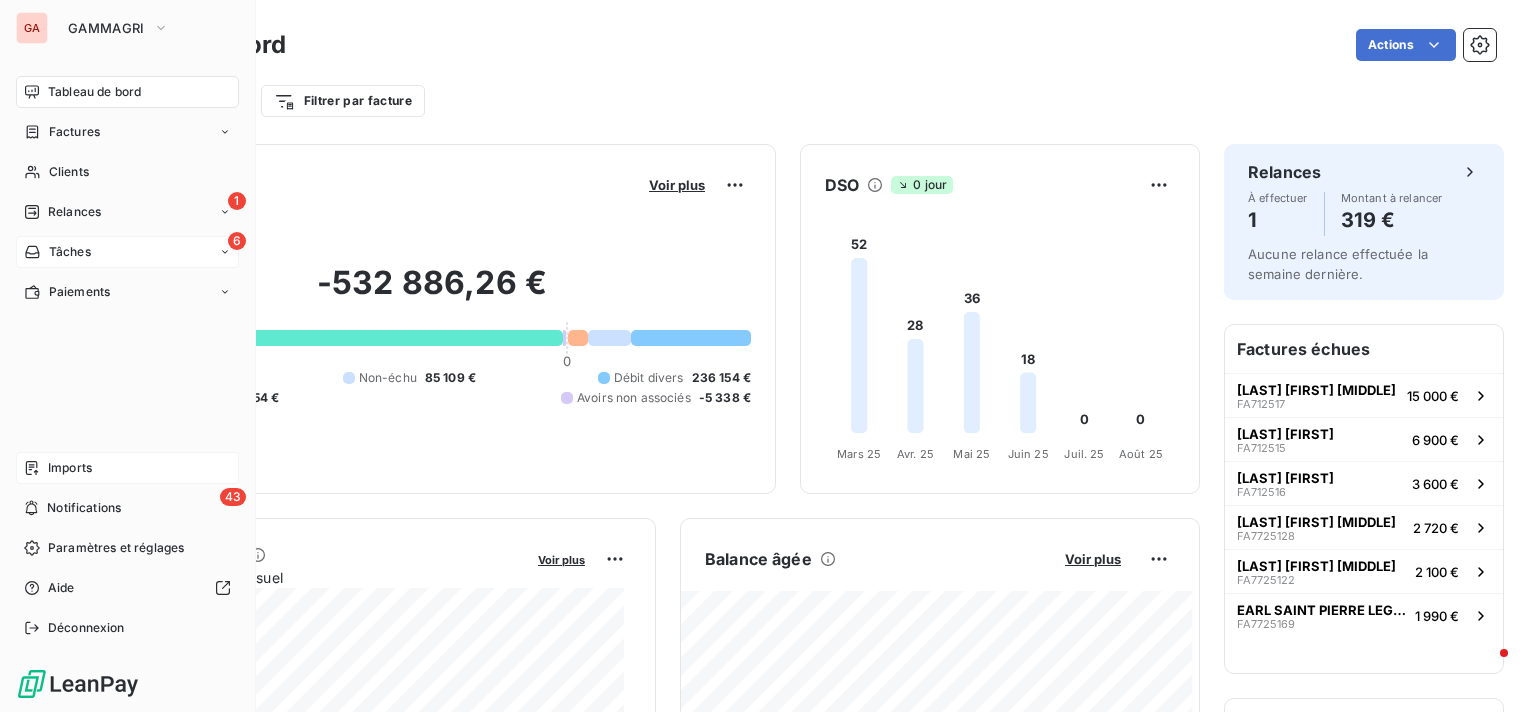 click on "GA" at bounding box center (32, 28) 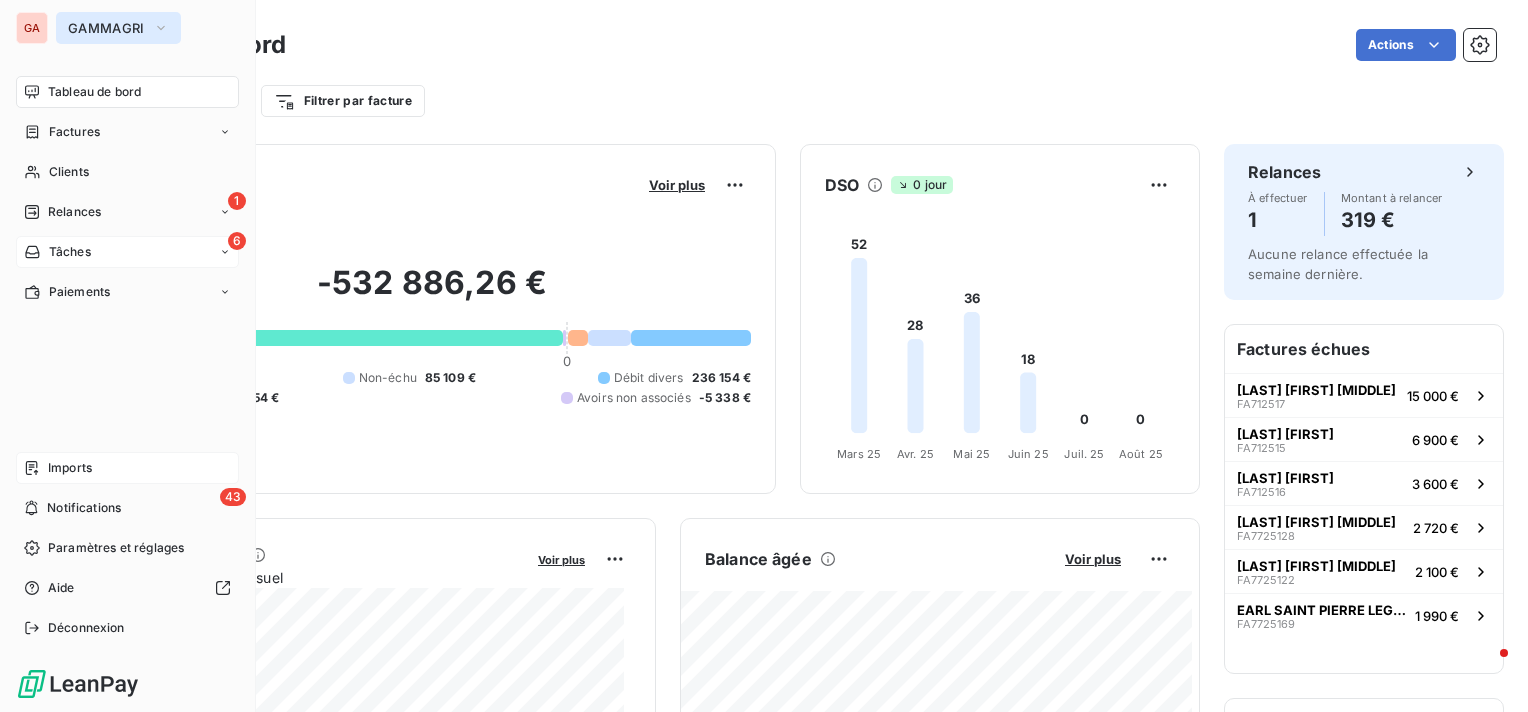 click on "GAMMAGRI" at bounding box center (118, 28) 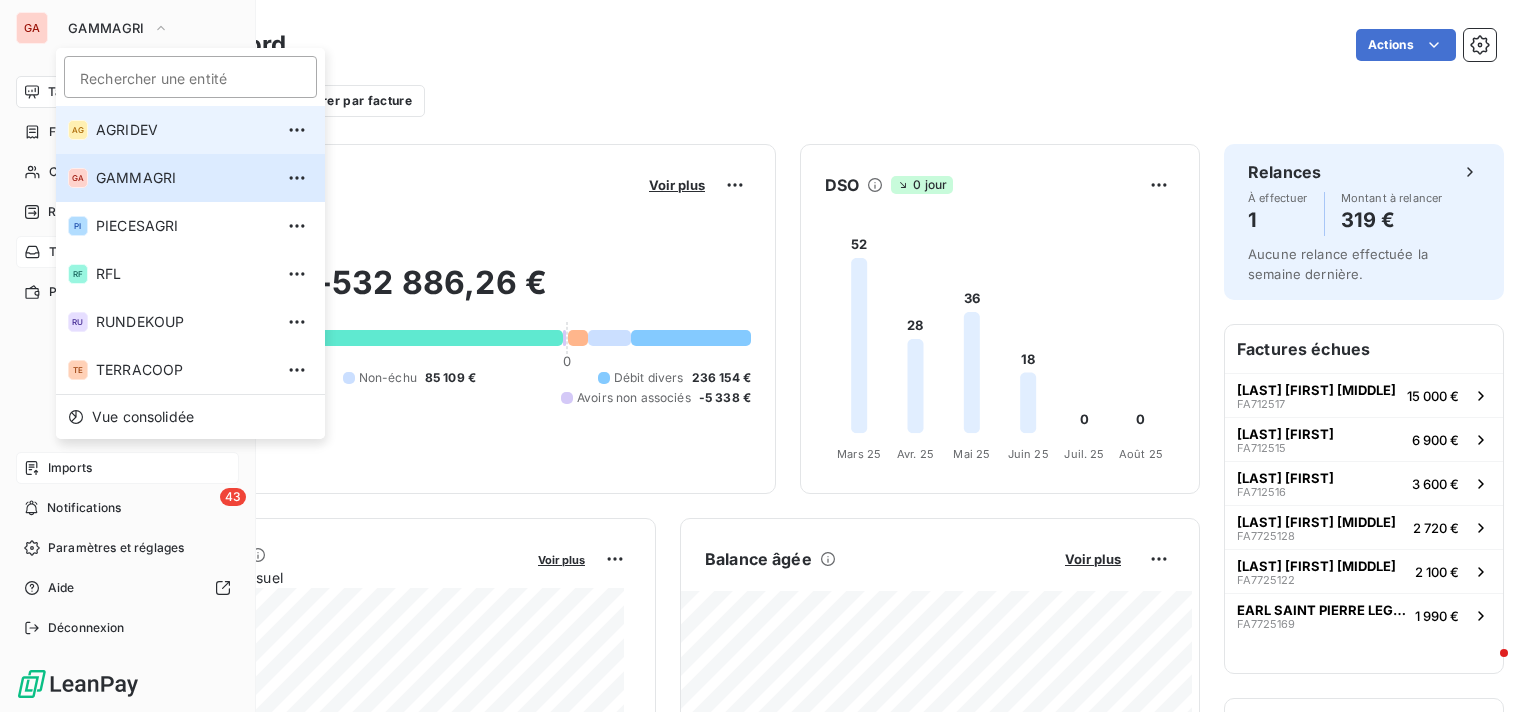 click on "AGRIDEV" at bounding box center [184, 130] 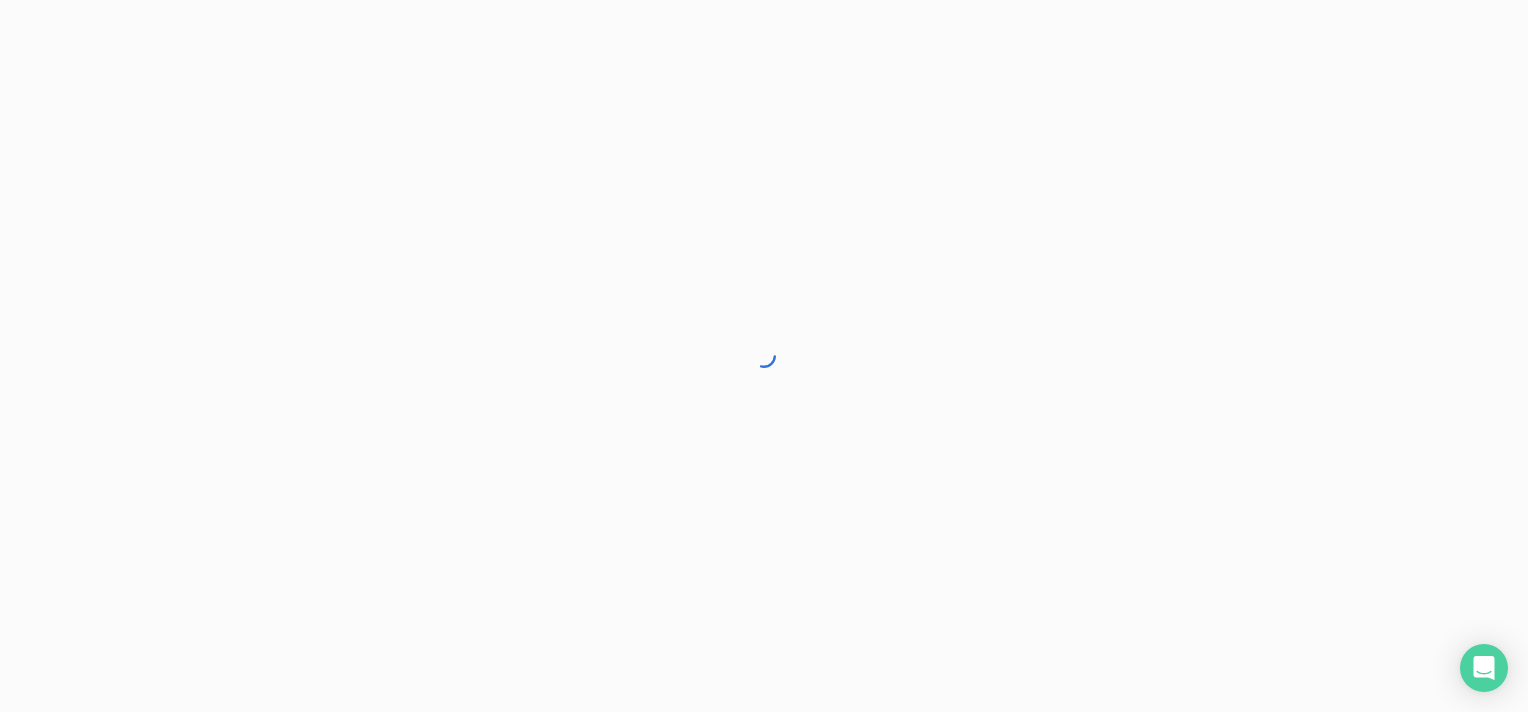 scroll, scrollTop: 0, scrollLeft: 0, axis: both 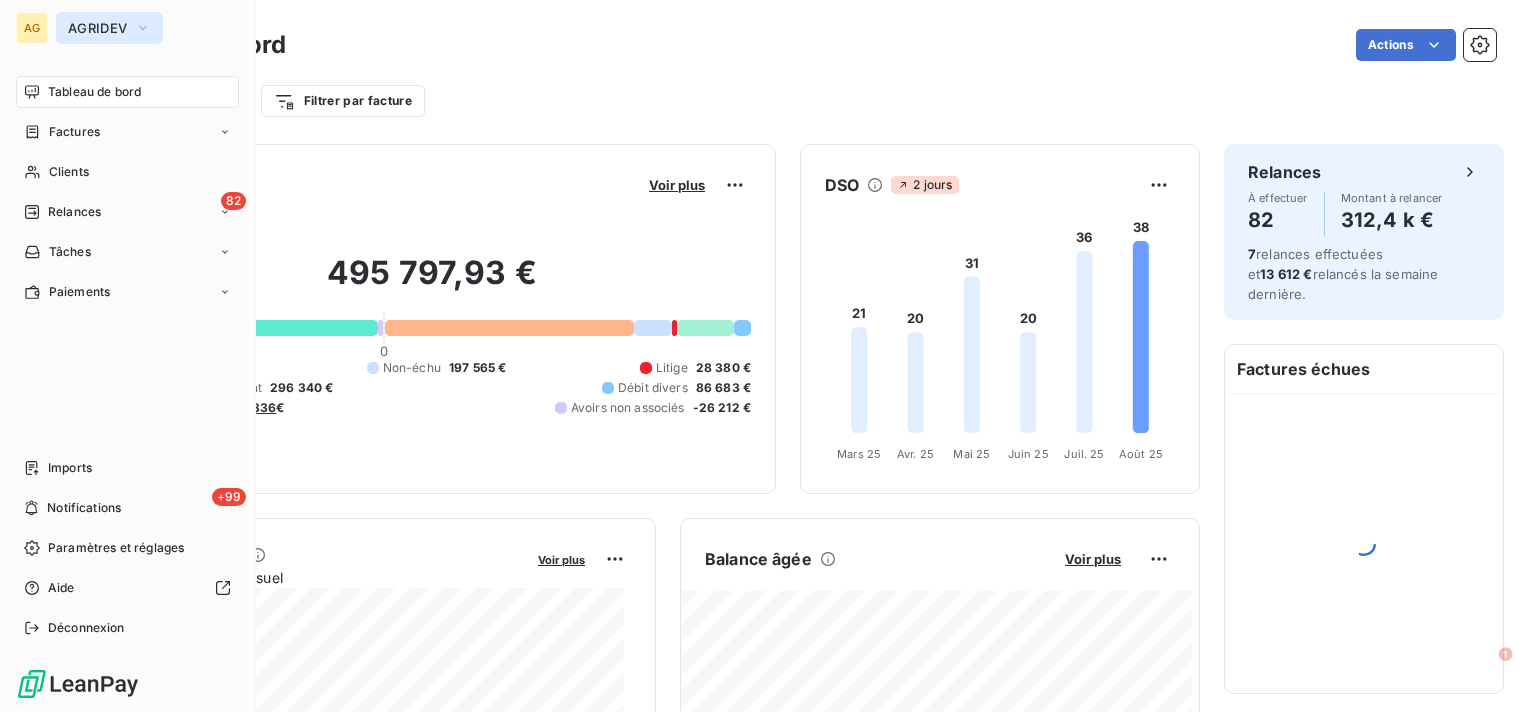 click on "AGRIDEV" at bounding box center [97, 28] 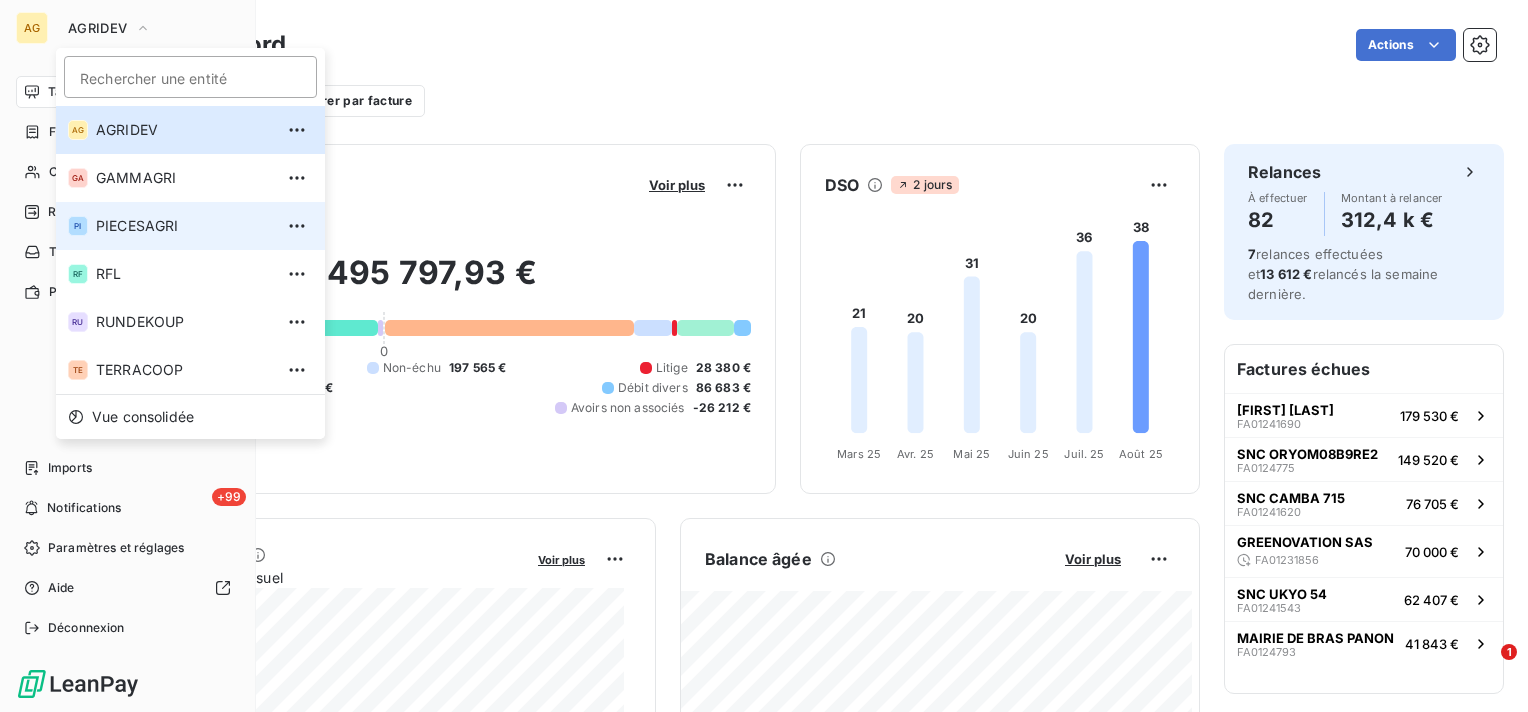 click on "PIECESAGRI" at bounding box center (184, 226) 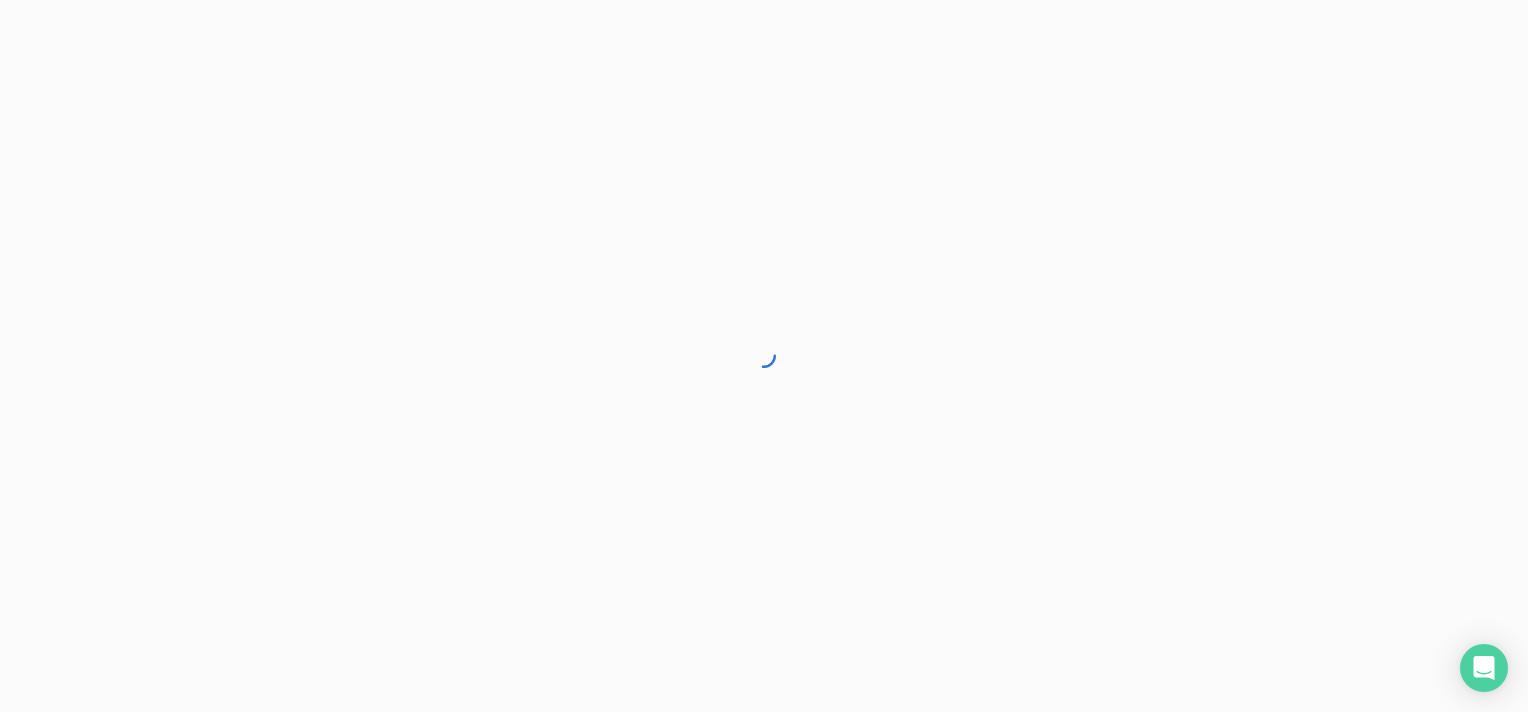 scroll, scrollTop: 0, scrollLeft: 0, axis: both 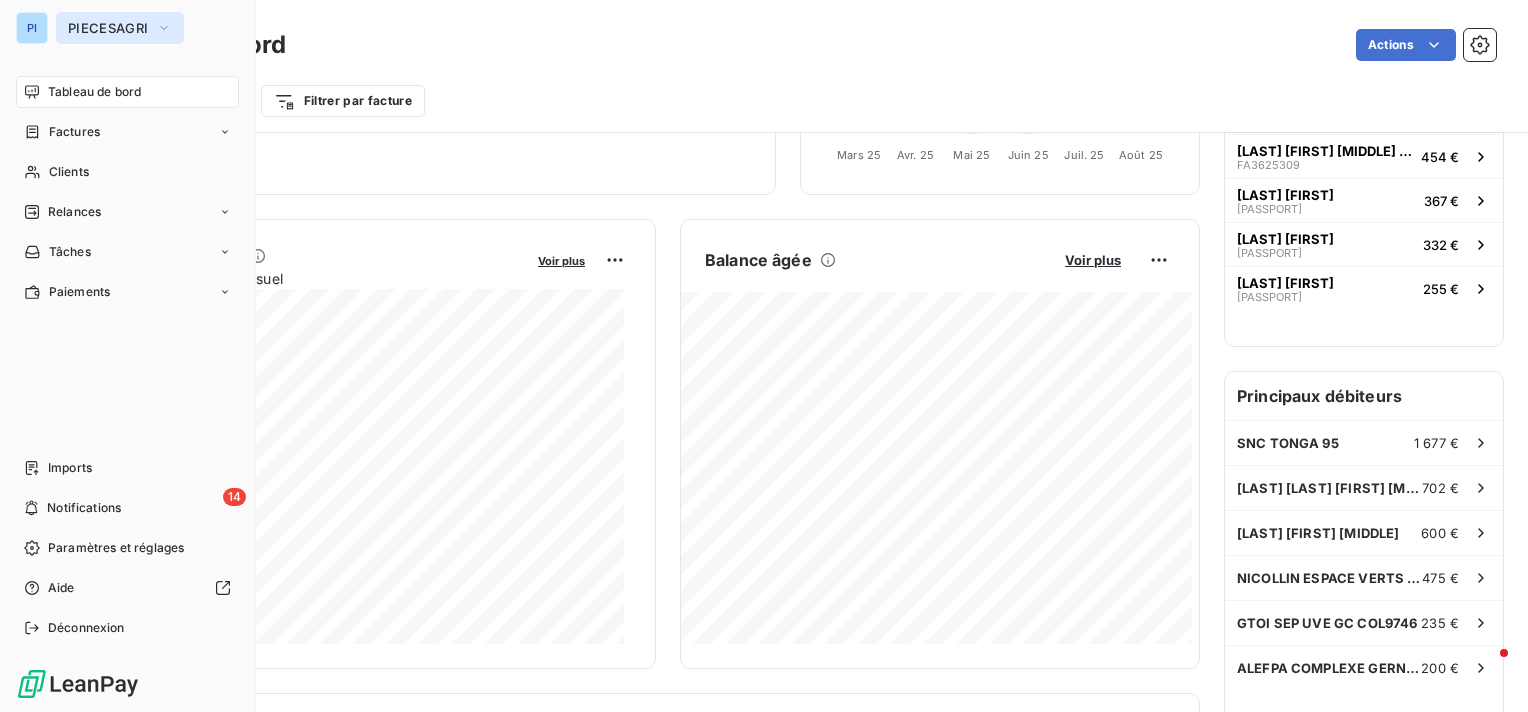 click on "PIECESAGRI" at bounding box center [108, 28] 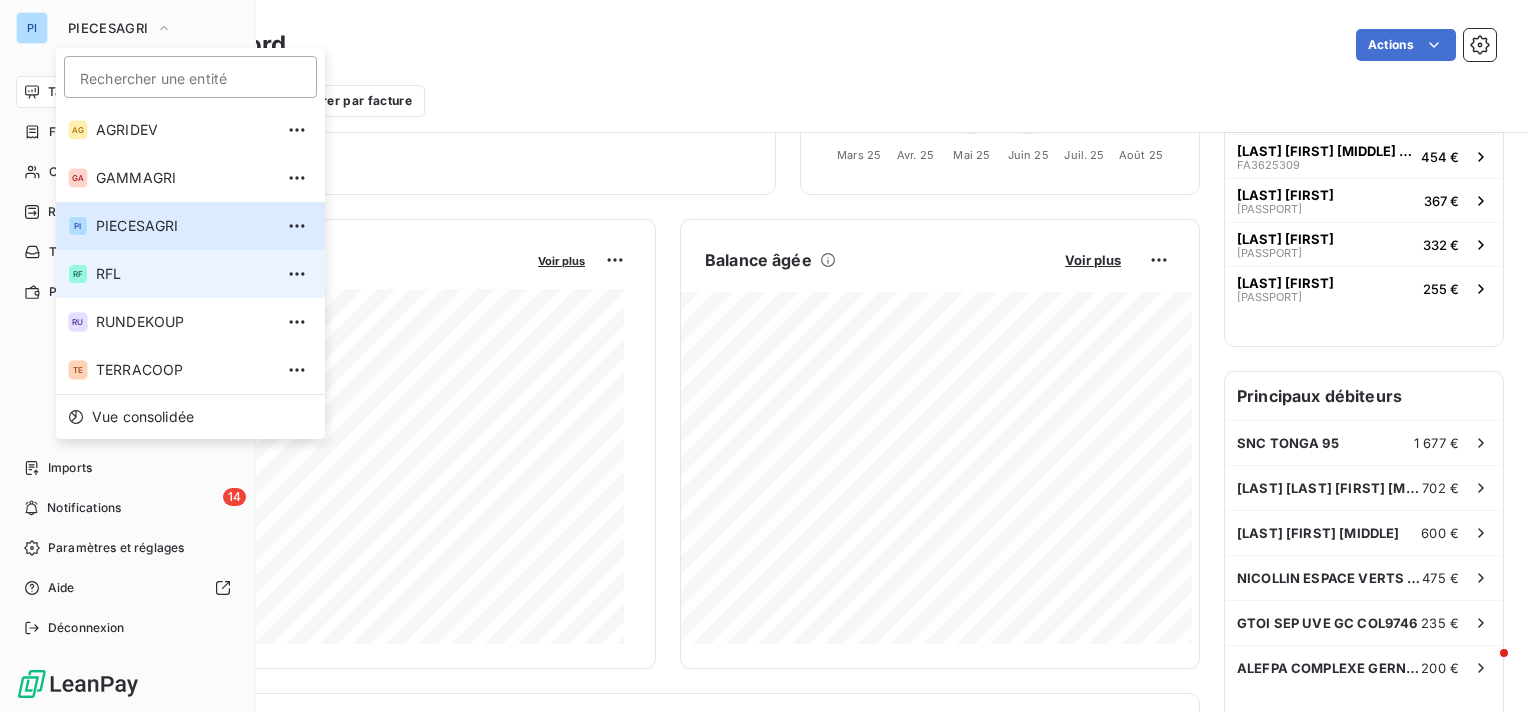 click on "RFL" at bounding box center [184, 274] 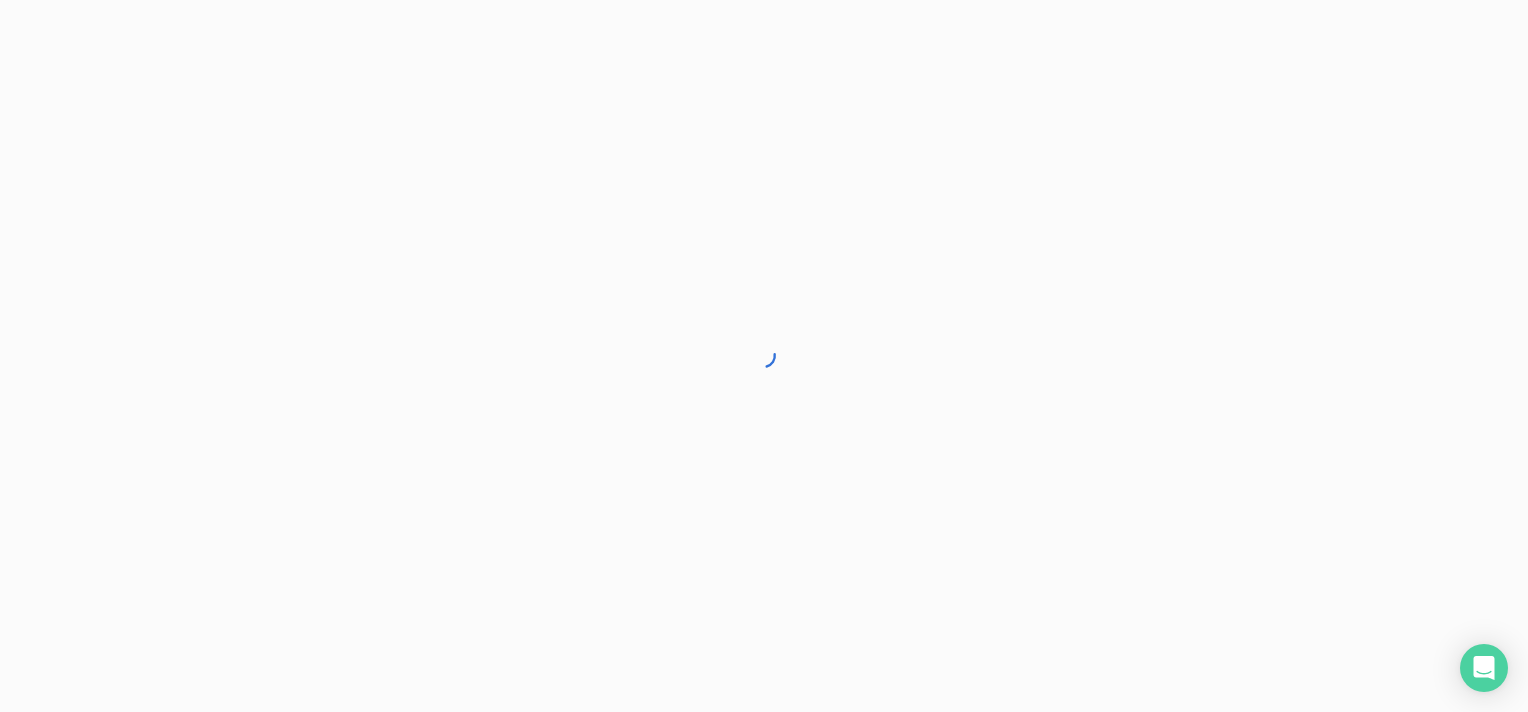 scroll, scrollTop: 0, scrollLeft: 0, axis: both 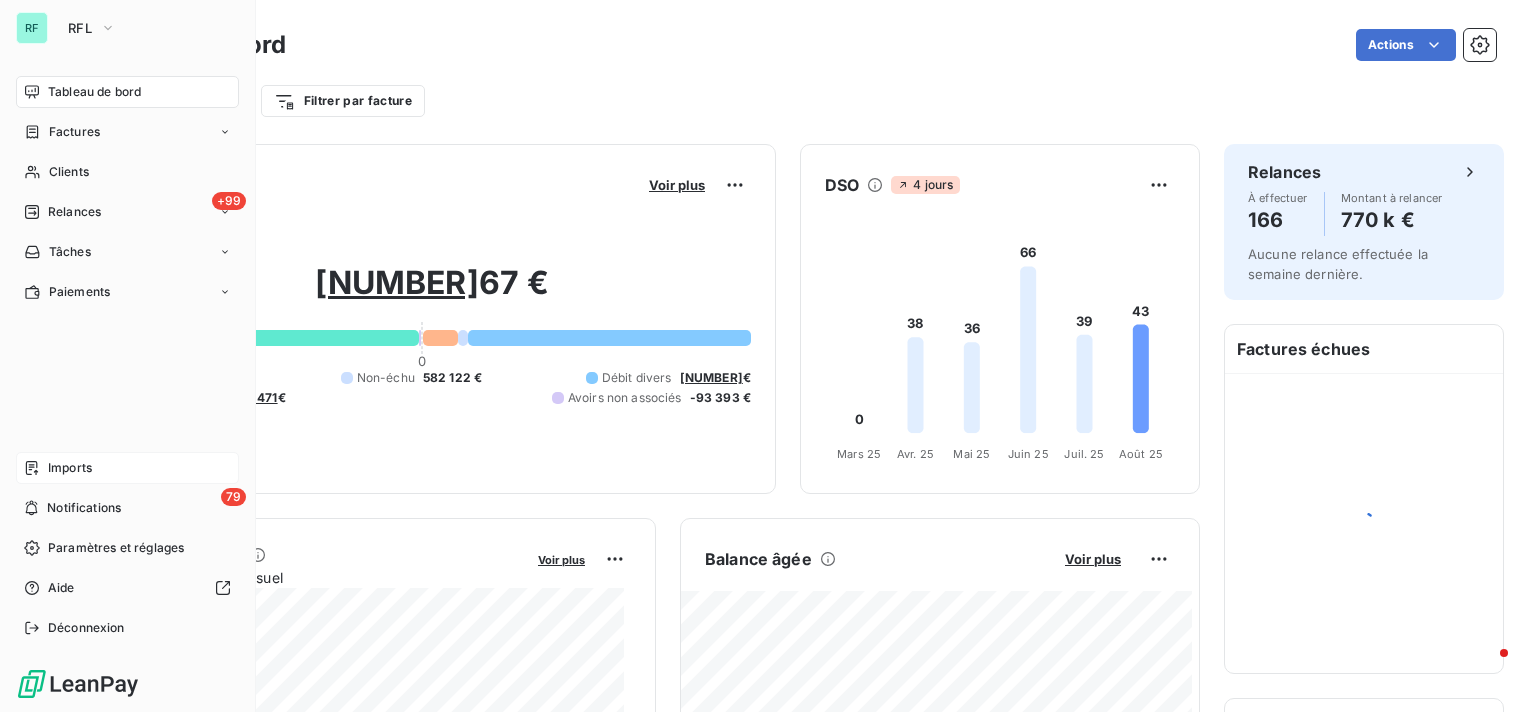 click on "Imports" at bounding box center (70, 468) 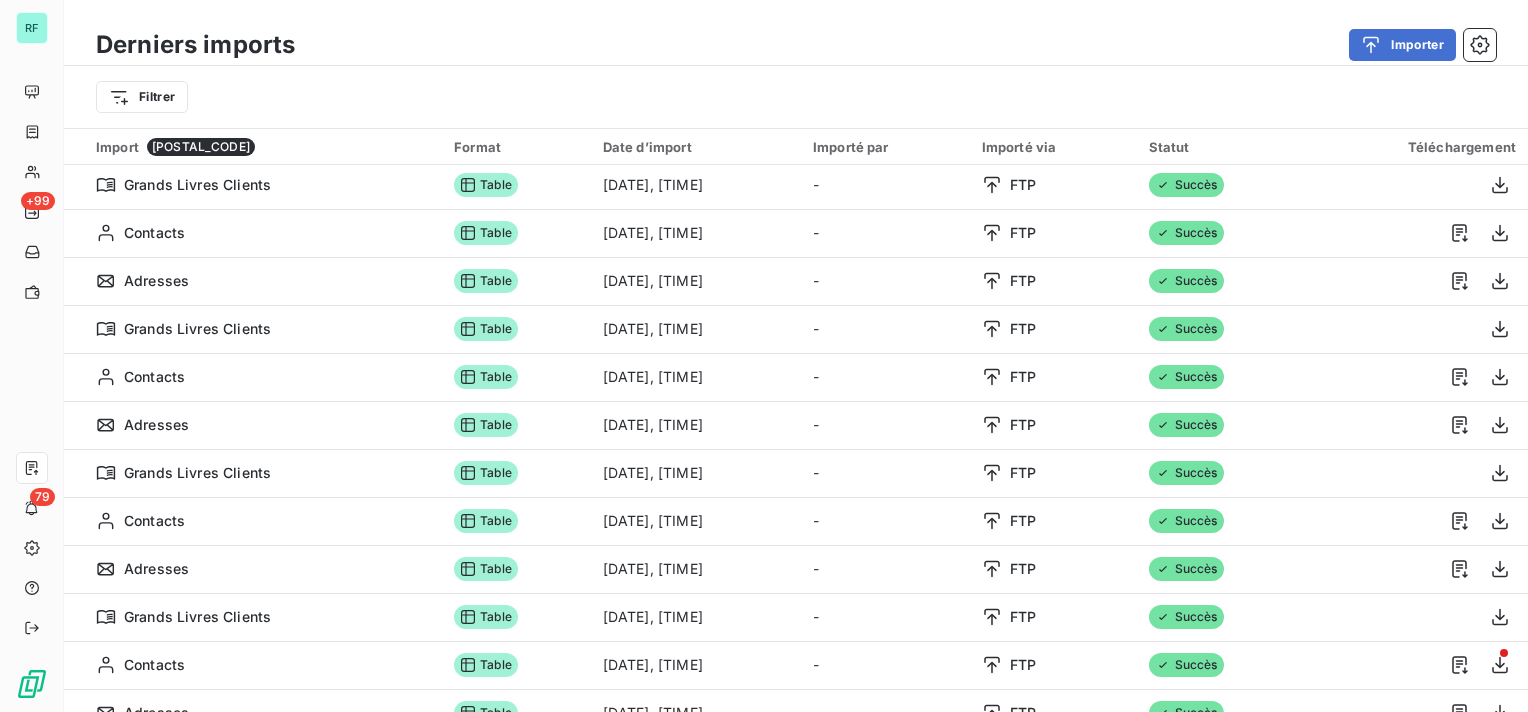 scroll, scrollTop: 0, scrollLeft: 0, axis: both 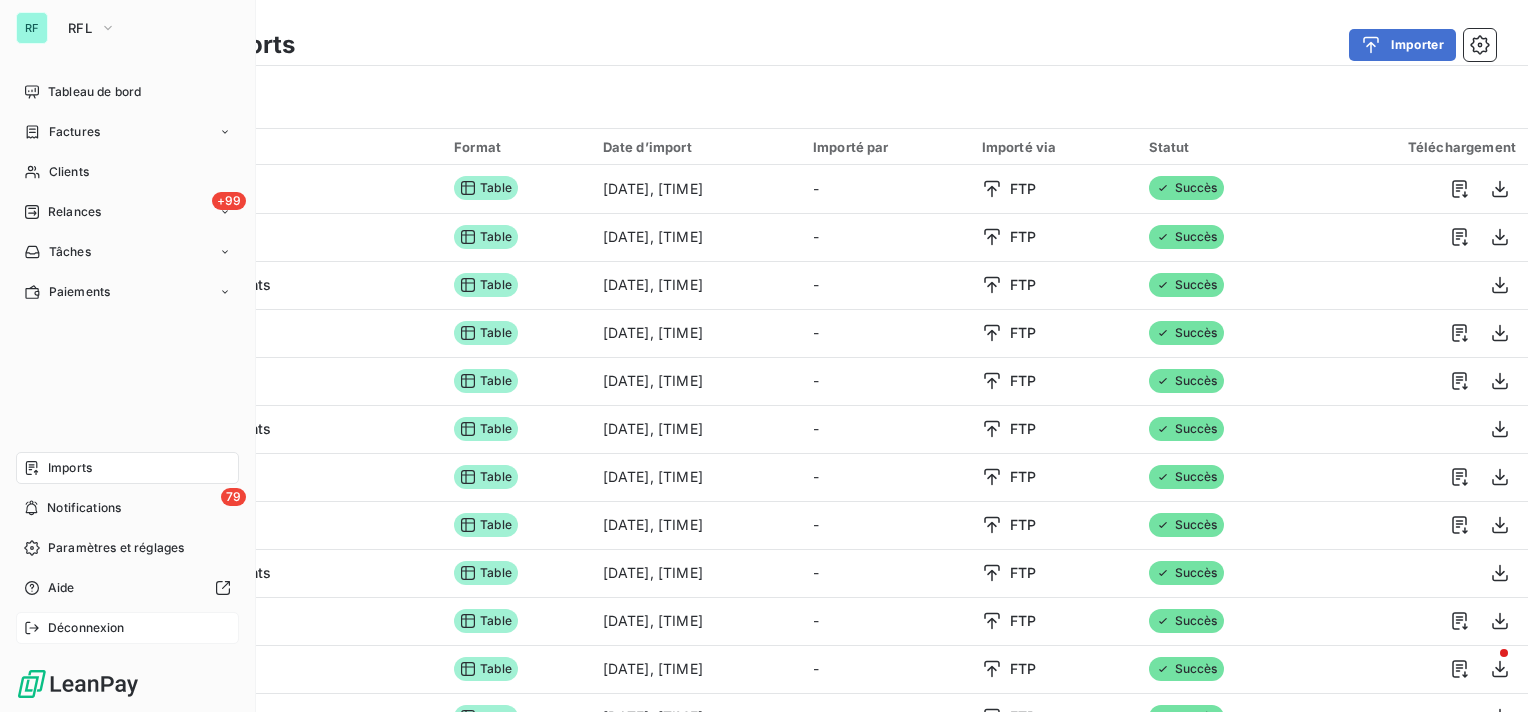 click on "Déconnexion" at bounding box center [86, 628] 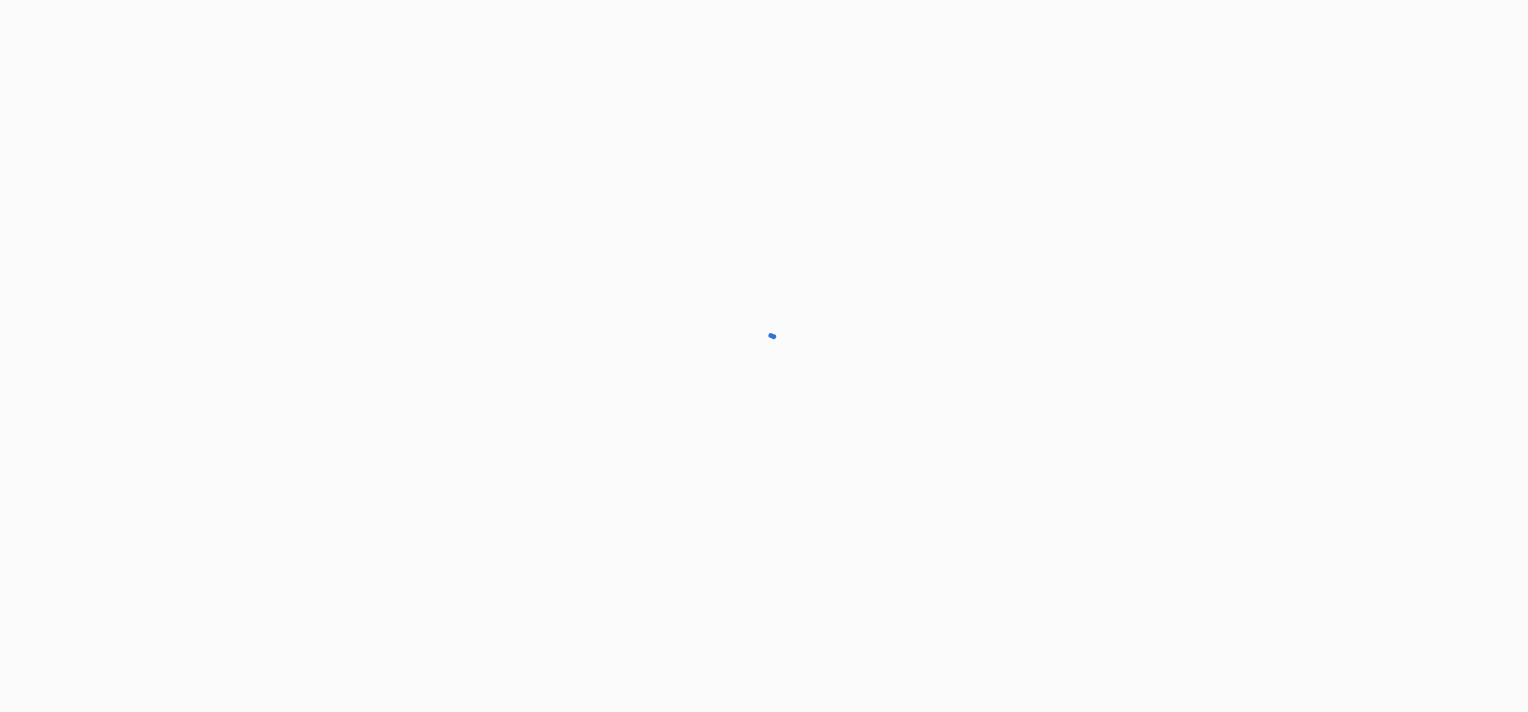scroll, scrollTop: 0, scrollLeft: 0, axis: both 